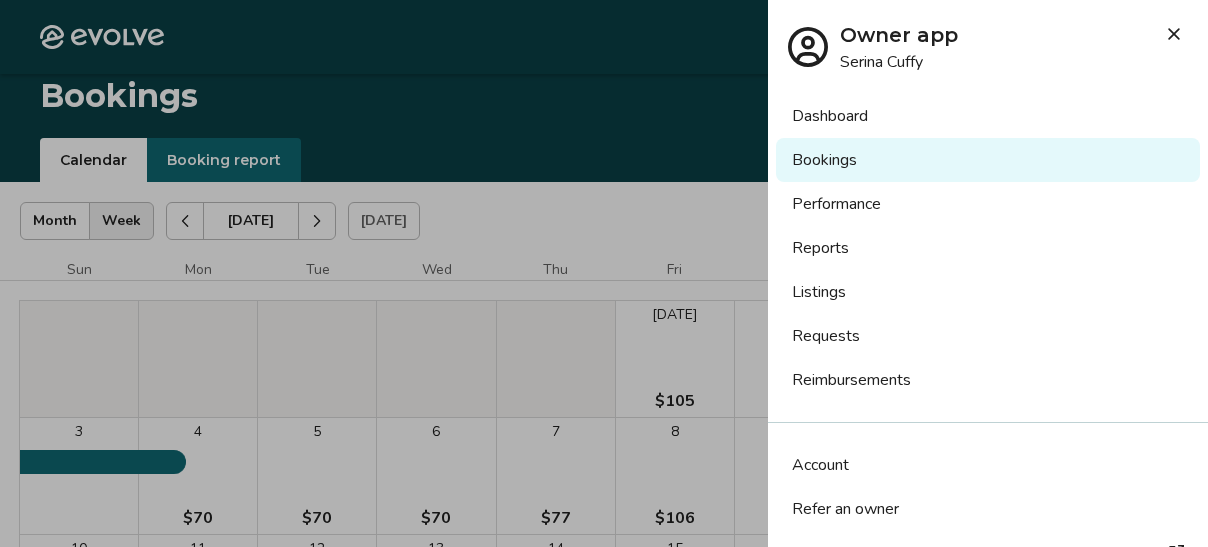 scroll, scrollTop: 54, scrollLeft: 0, axis: vertical 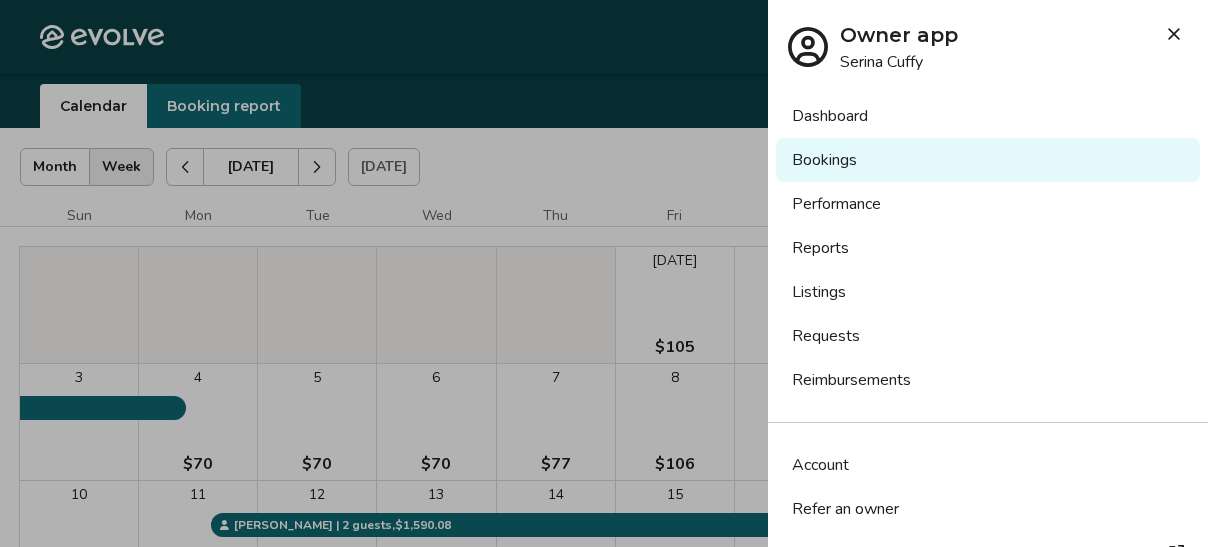 click on "Performance" at bounding box center (988, 204) 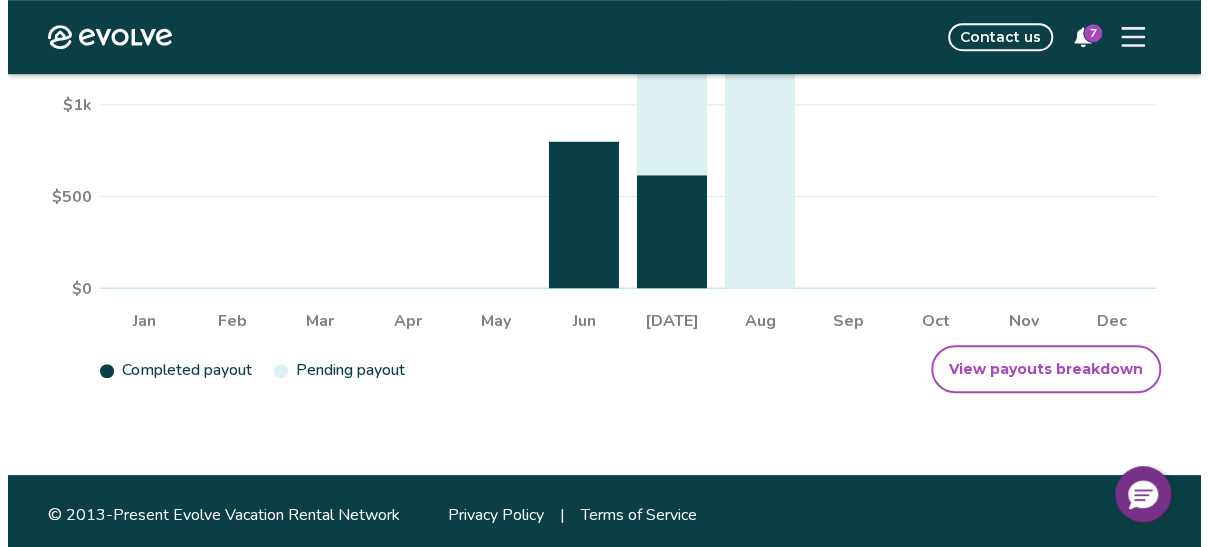 scroll, scrollTop: 597, scrollLeft: 0, axis: vertical 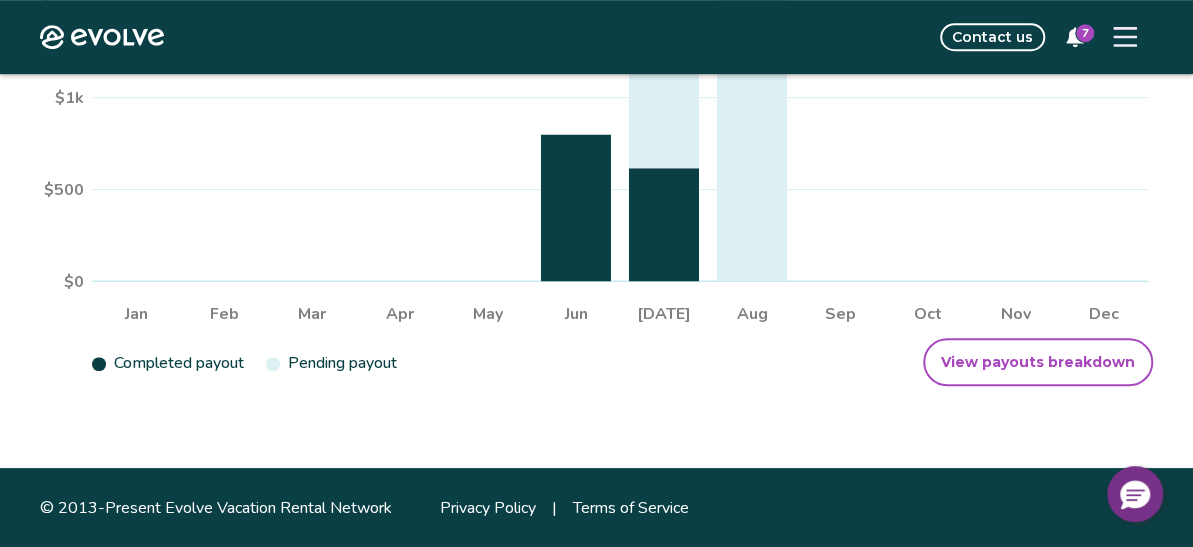 click at bounding box center (1125, 37) 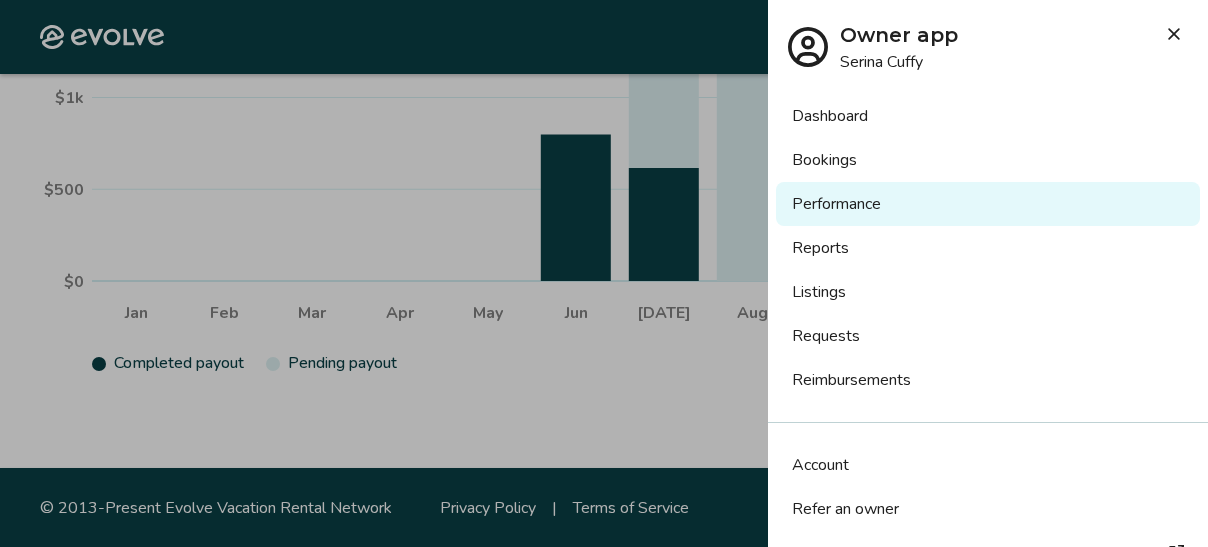 click on "Reports" at bounding box center (988, 248) 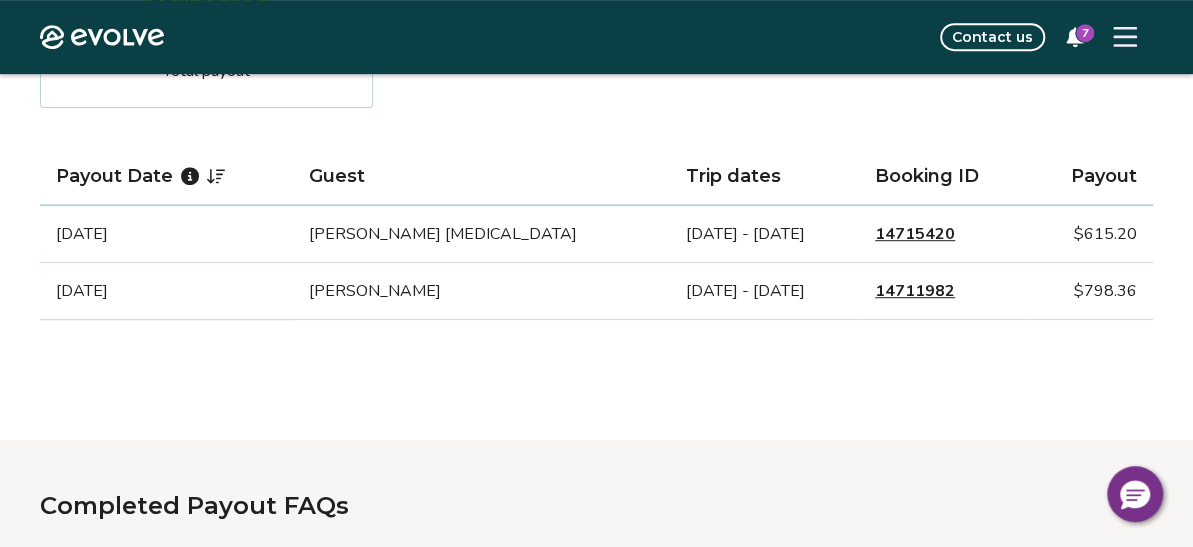 scroll, scrollTop: 458, scrollLeft: 0, axis: vertical 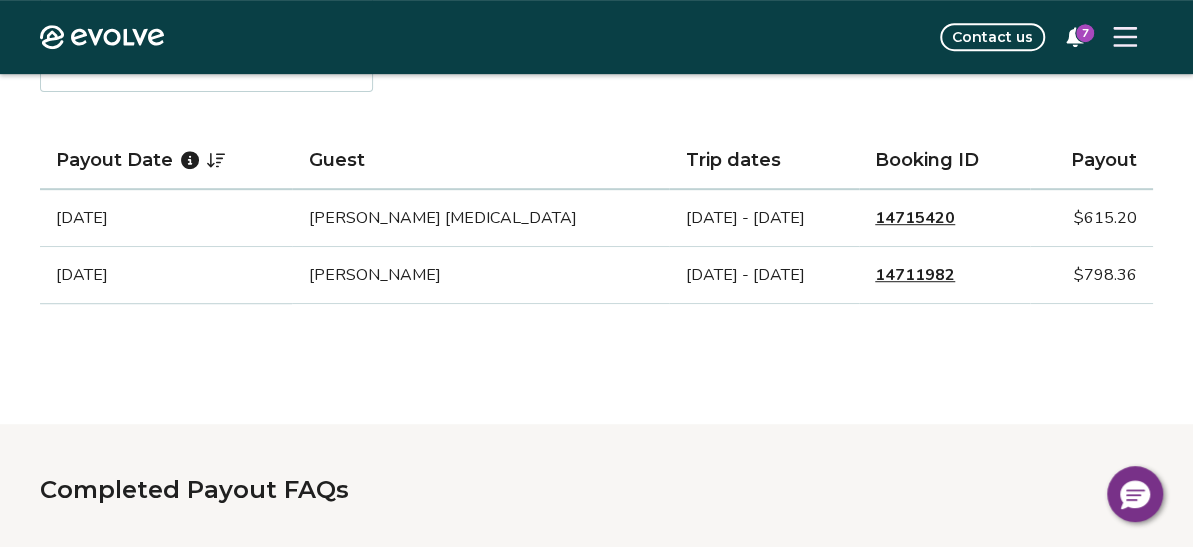click on "14711982" at bounding box center (915, 275) 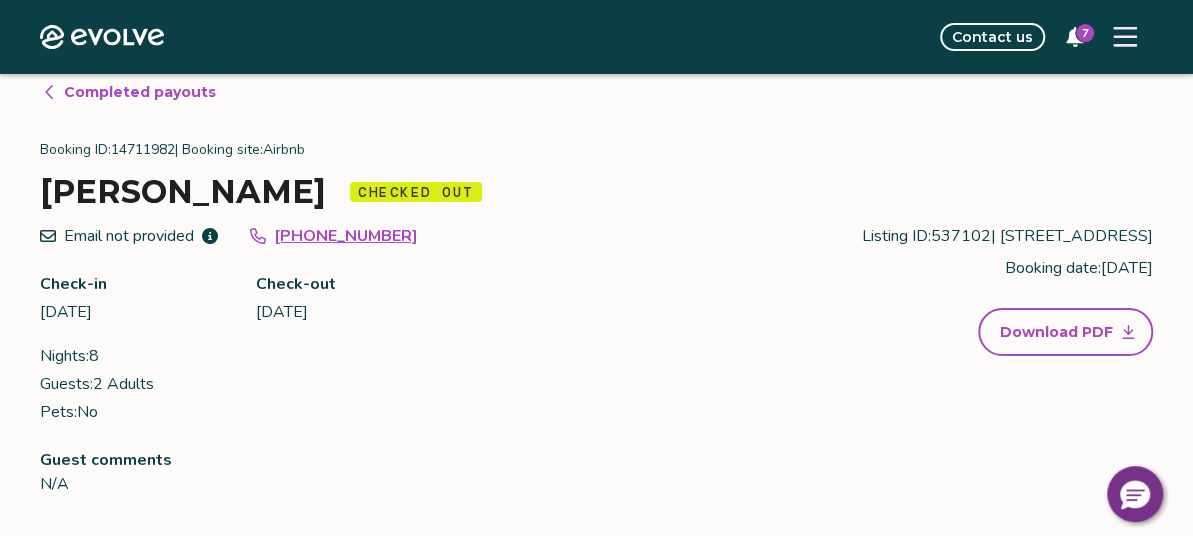 scroll, scrollTop: 0, scrollLeft: 0, axis: both 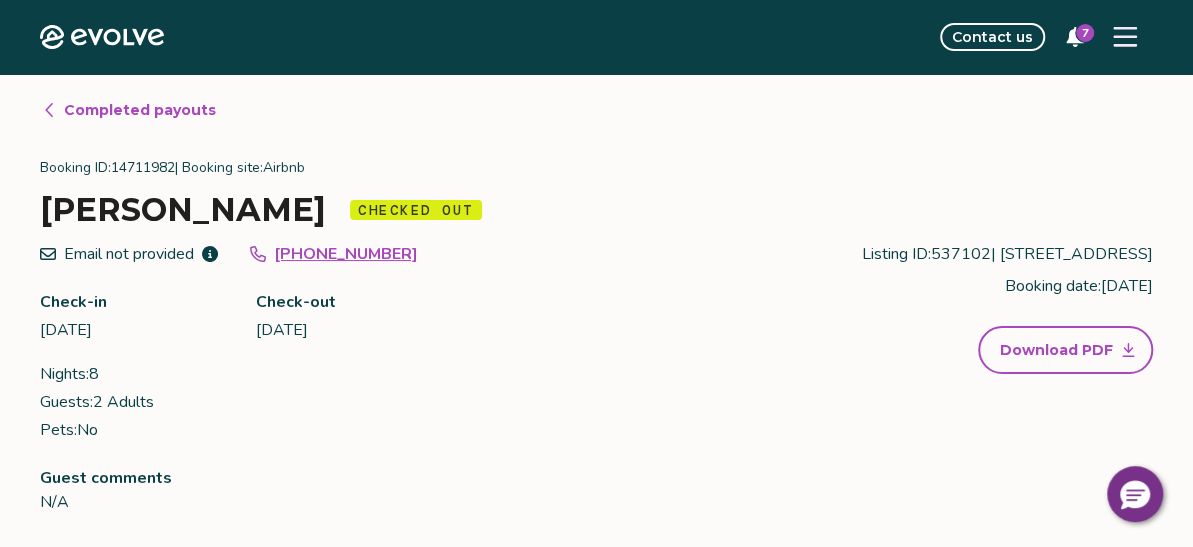 click on "Completed payouts" at bounding box center (129, 110) 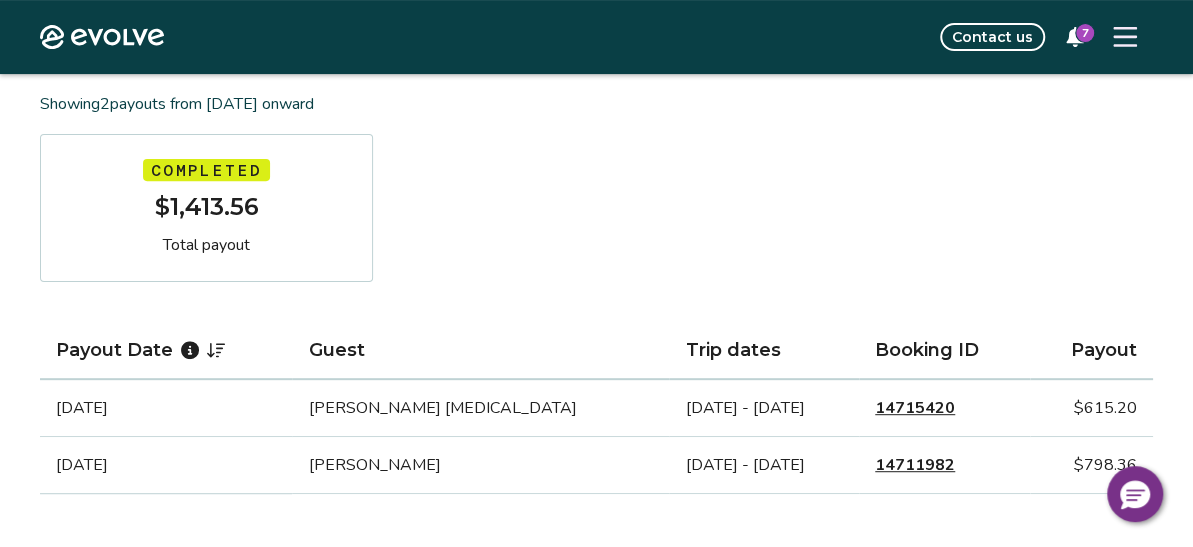 scroll, scrollTop: 273, scrollLeft: 0, axis: vertical 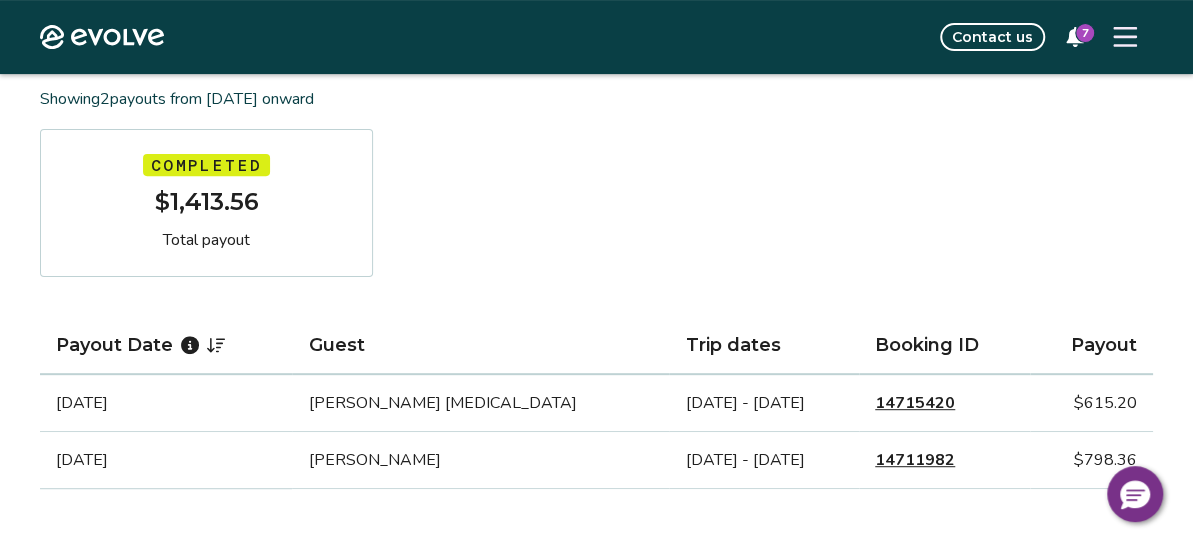 click on "14711982" at bounding box center [915, 460] 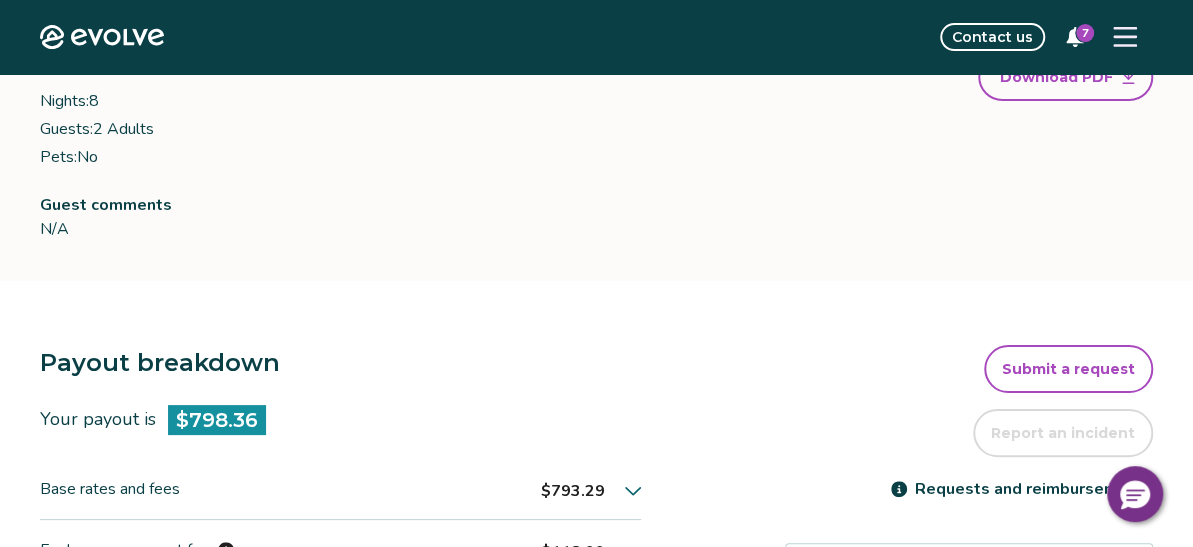 scroll, scrollTop: 0, scrollLeft: 0, axis: both 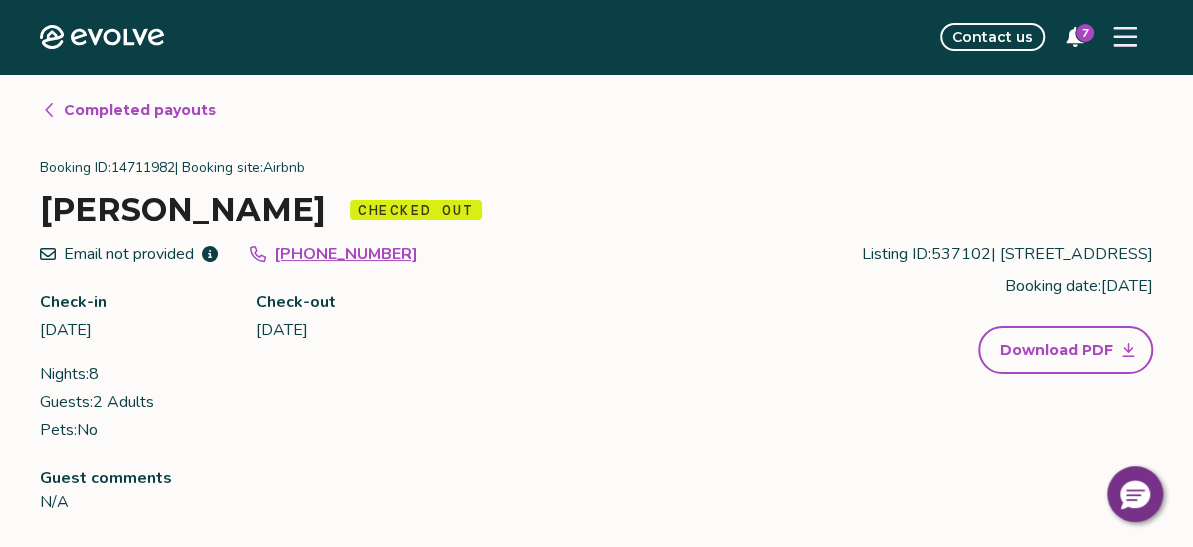 click on "Completed payouts" at bounding box center [140, 110] 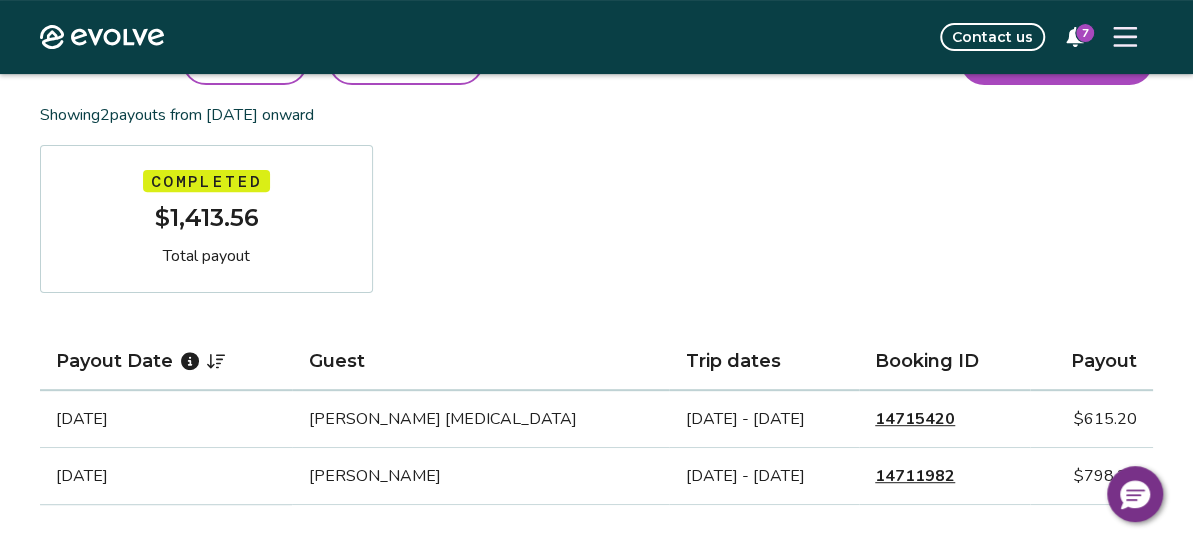 scroll, scrollTop: 261, scrollLeft: 0, axis: vertical 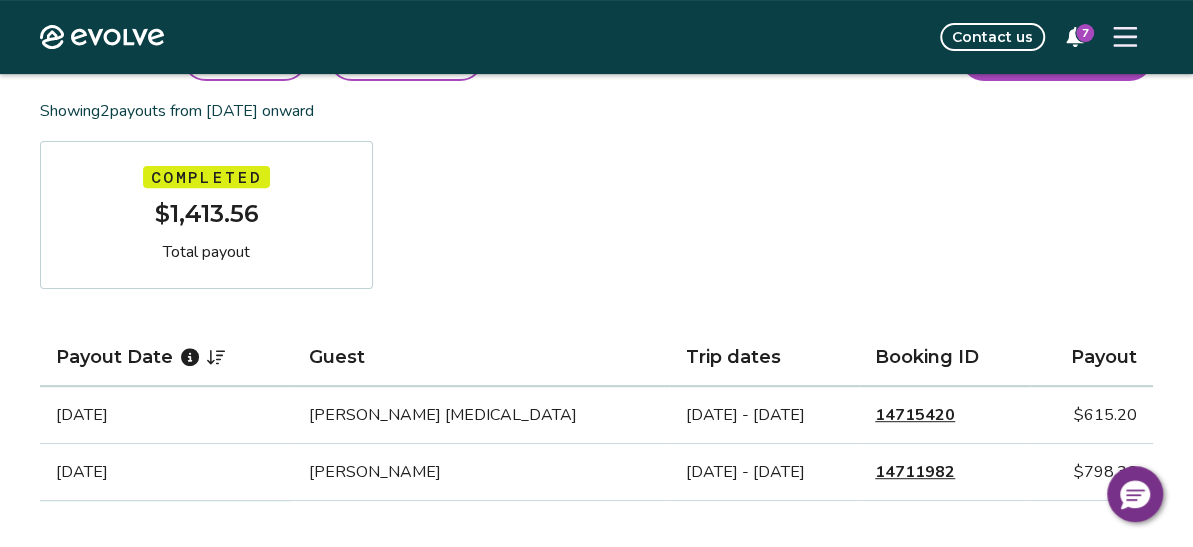 click on "14715420" at bounding box center [915, 415] 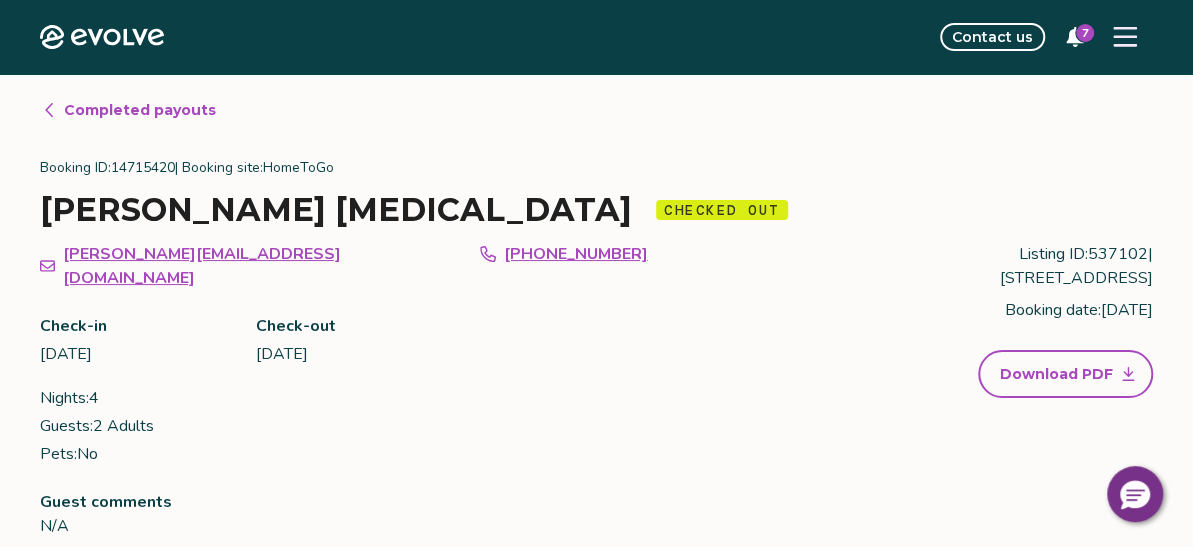 click on "Completed payouts" at bounding box center [140, 110] 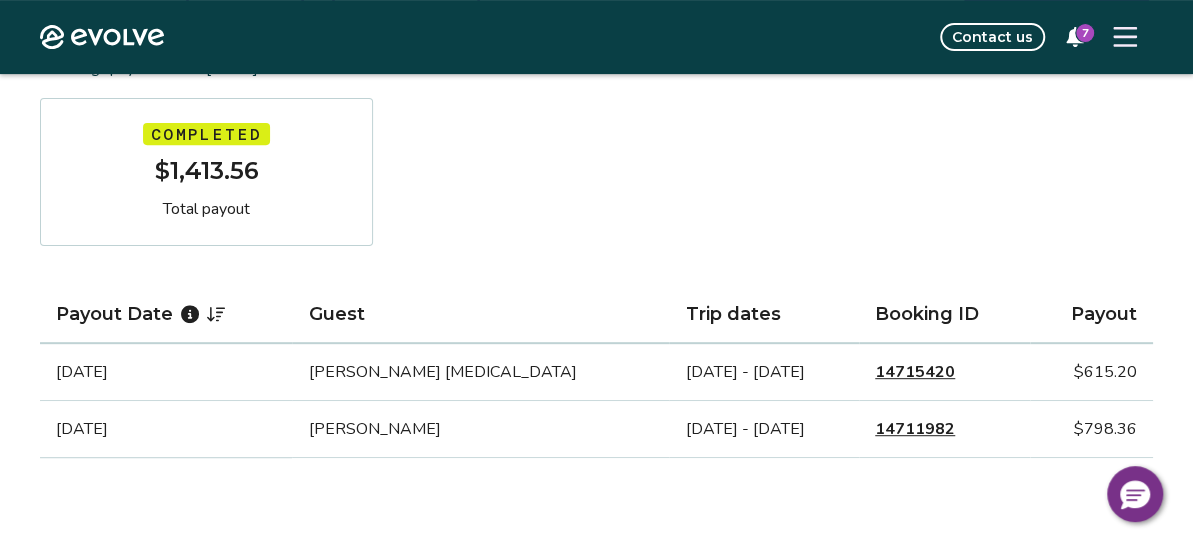 scroll, scrollTop: 338, scrollLeft: 0, axis: vertical 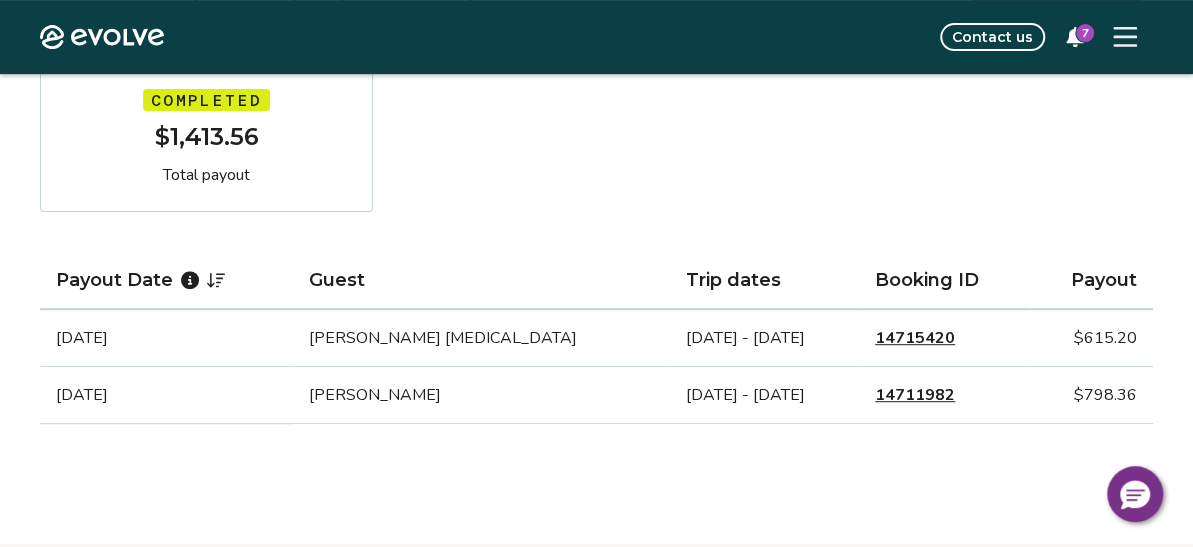click on "14715420" at bounding box center (915, 338) 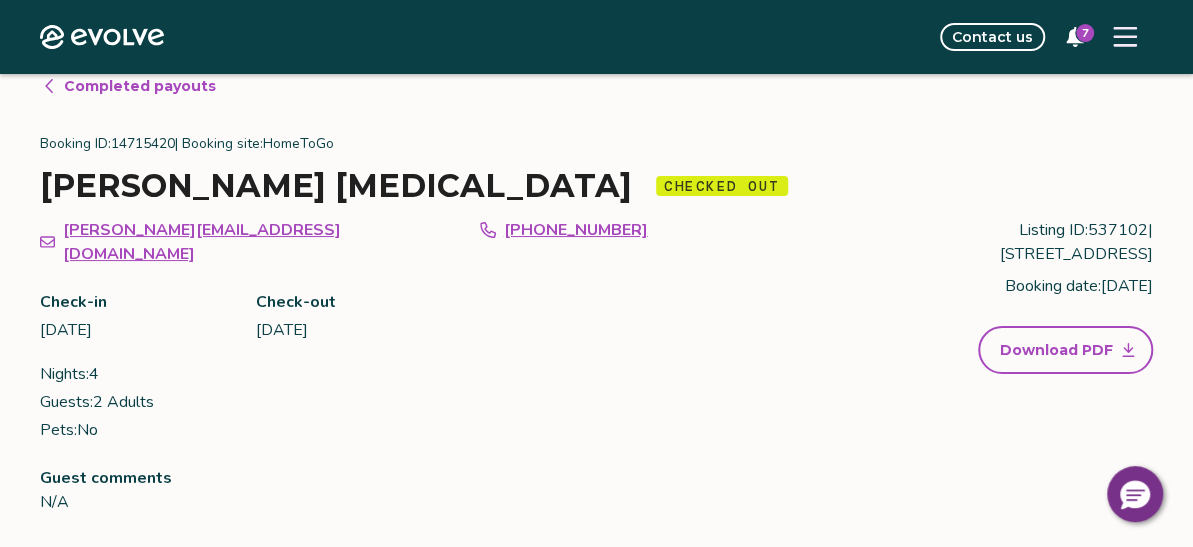scroll, scrollTop: 0, scrollLeft: 0, axis: both 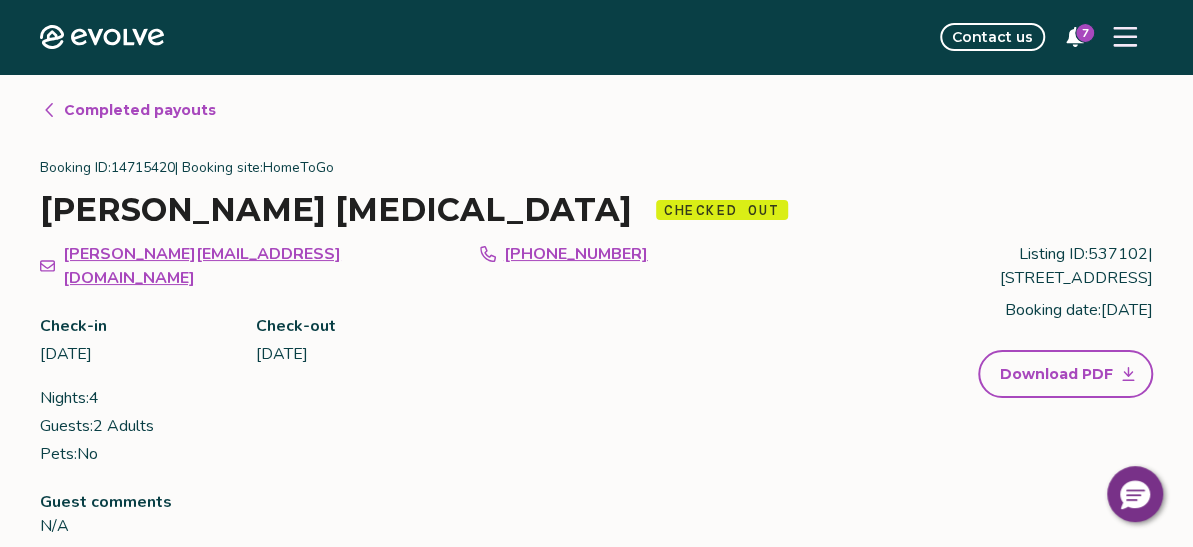 click on "Completed payouts Booking ID:  14715420  | Booking site:  HomeToGo [PERSON_NAME] [MEDICAL_DATA] Checked out [PERSON_NAME][EMAIL_ADDRESS][DOMAIN_NAME] [PHONE_NUMBER] Check-in [DATE] Check-out [DATE] Nights:  4 Guests:  2 Adults Pets:  No Listing ID:  537102  |   [STREET_ADDRESS] Booking date:  [DATE] Download PDF Guest comments N/A" at bounding box center (596, 326) 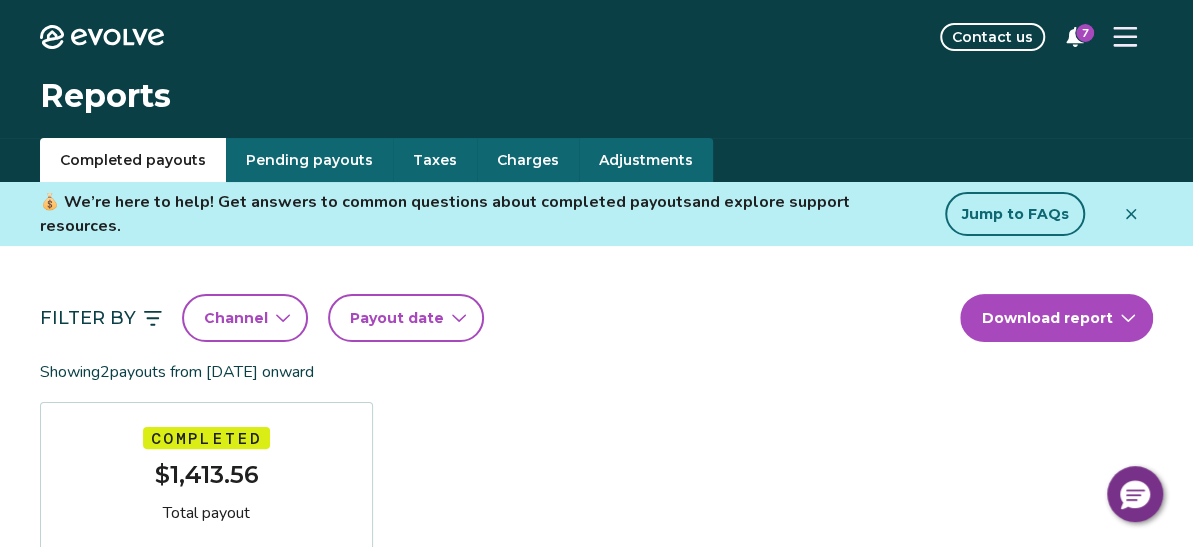 click on "Pending payouts" at bounding box center [309, 160] 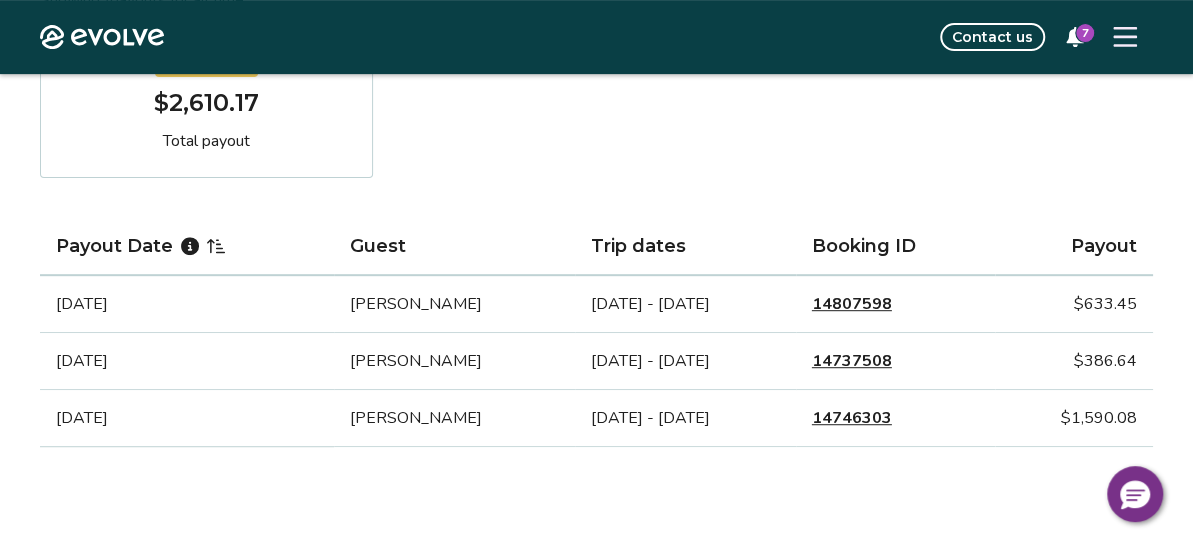 scroll, scrollTop: 370, scrollLeft: 0, axis: vertical 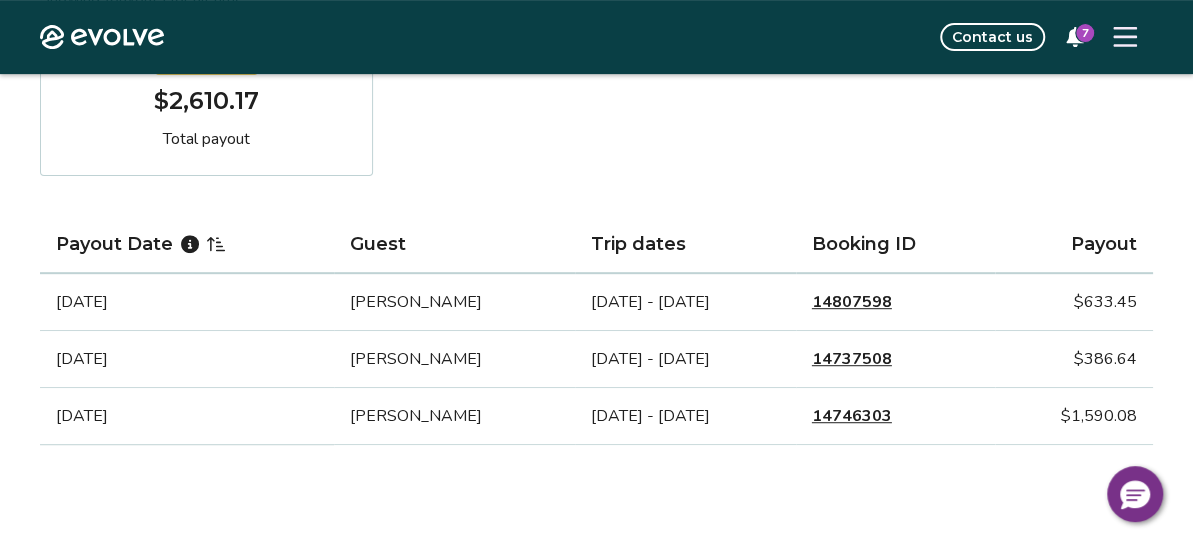 click on "14807598" at bounding box center (852, 302) 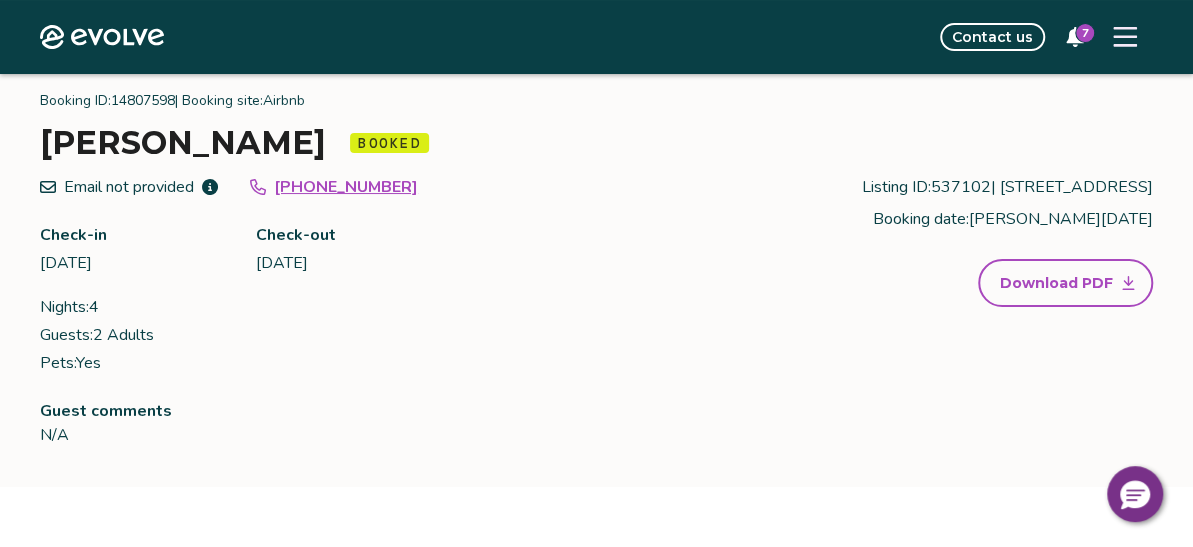 scroll, scrollTop: 0, scrollLeft: 0, axis: both 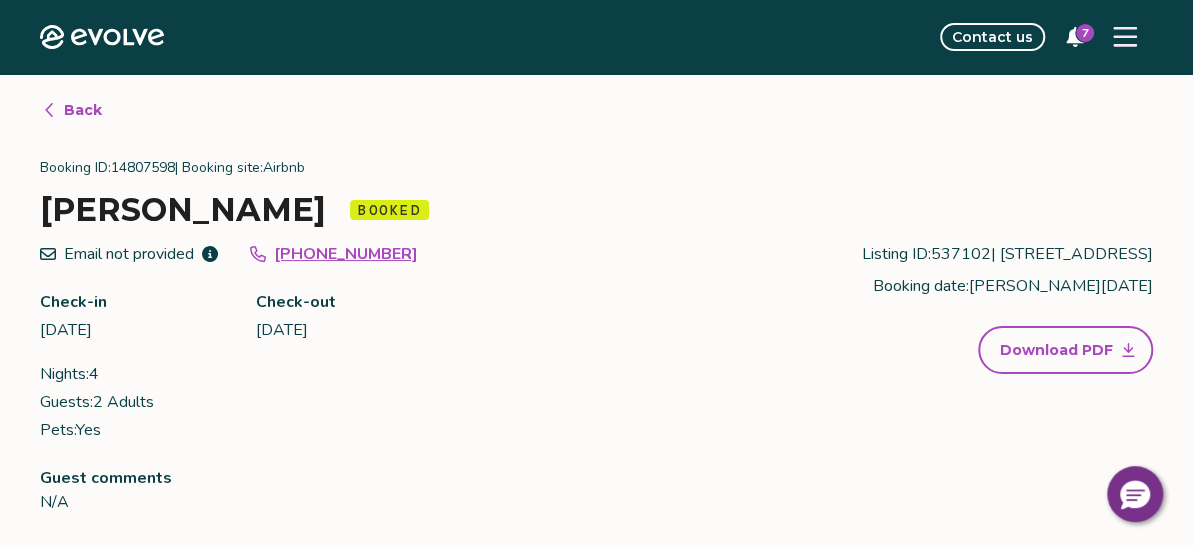 click on "Back" at bounding box center (83, 110) 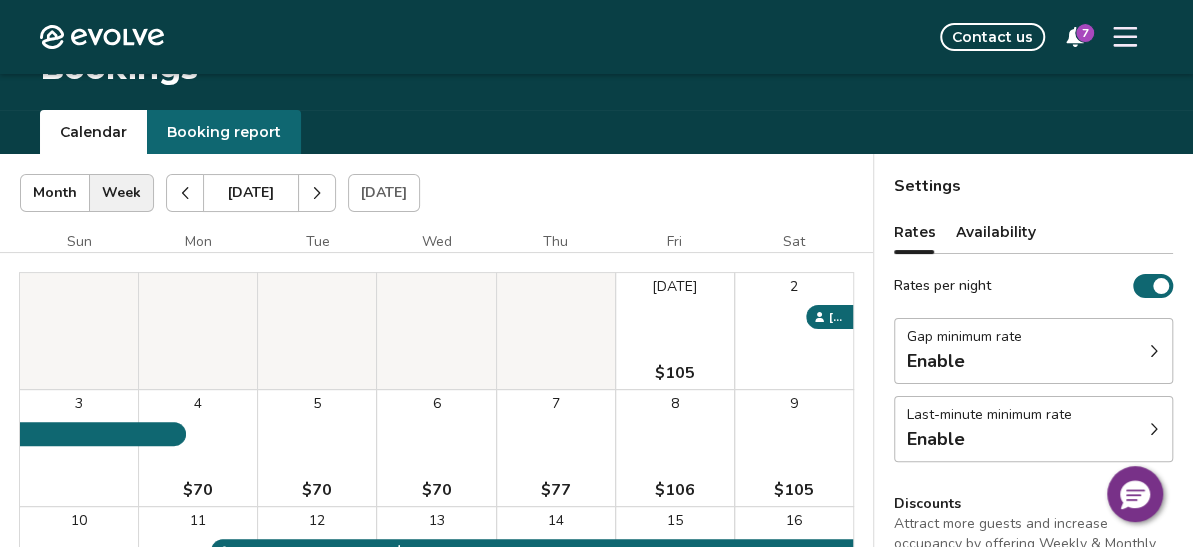 scroll, scrollTop: 0, scrollLeft: 0, axis: both 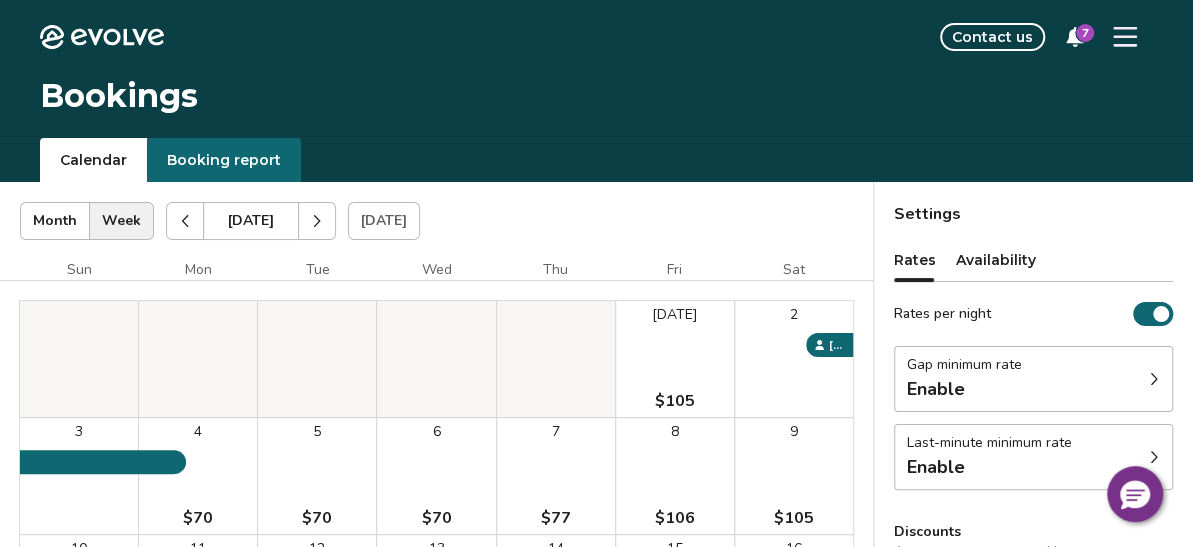 click at bounding box center (185, 221) 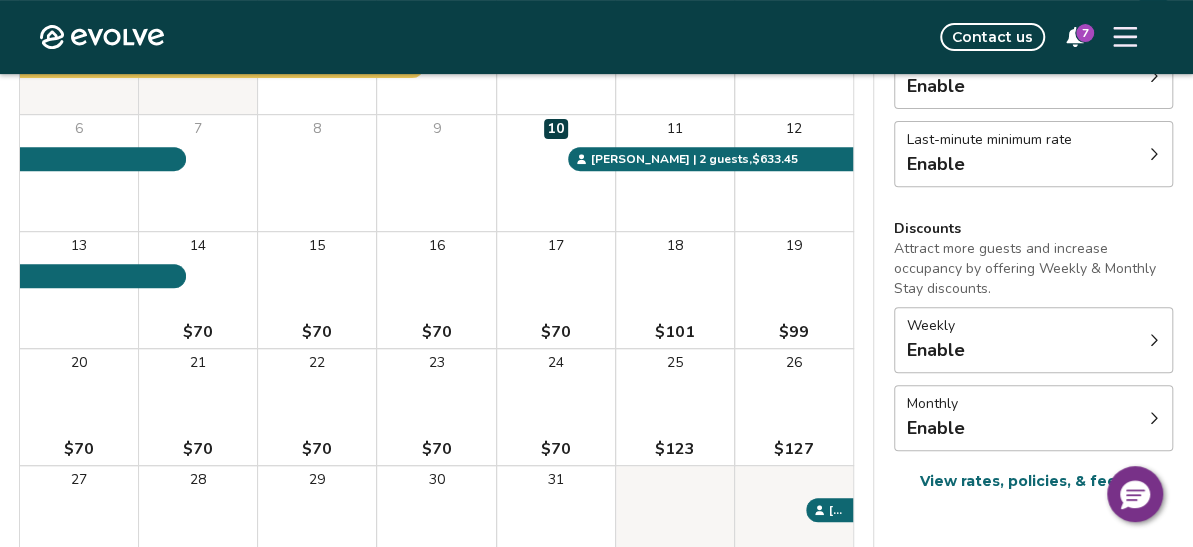 scroll, scrollTop: 324, scrollLeft: 0, axis: vertical 